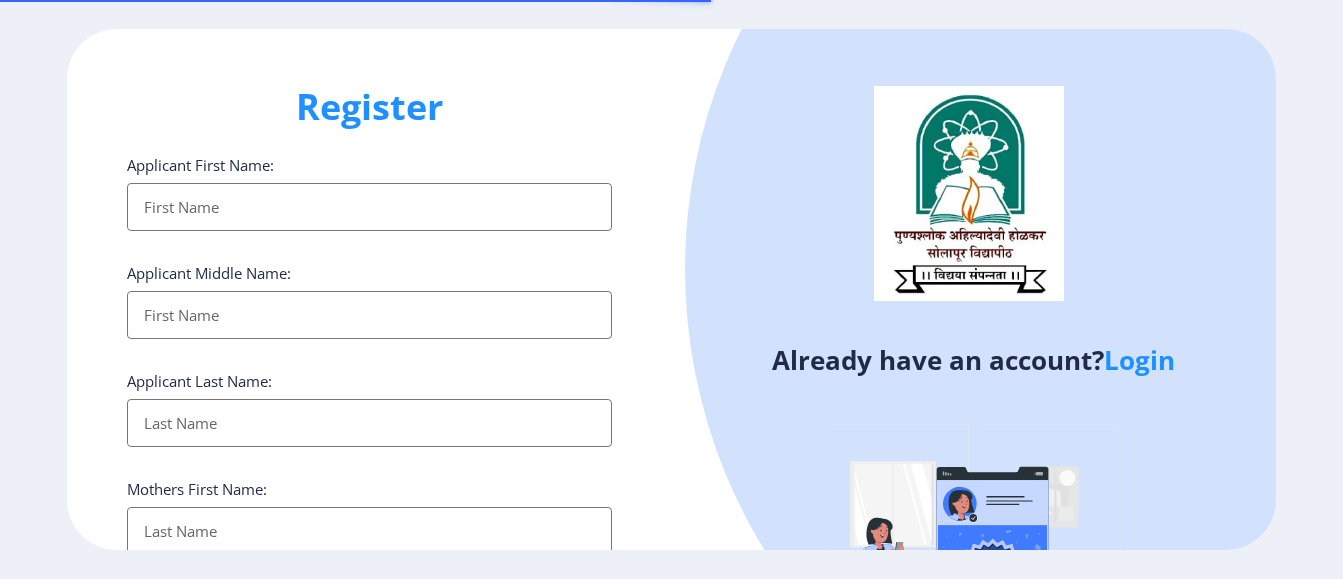 select 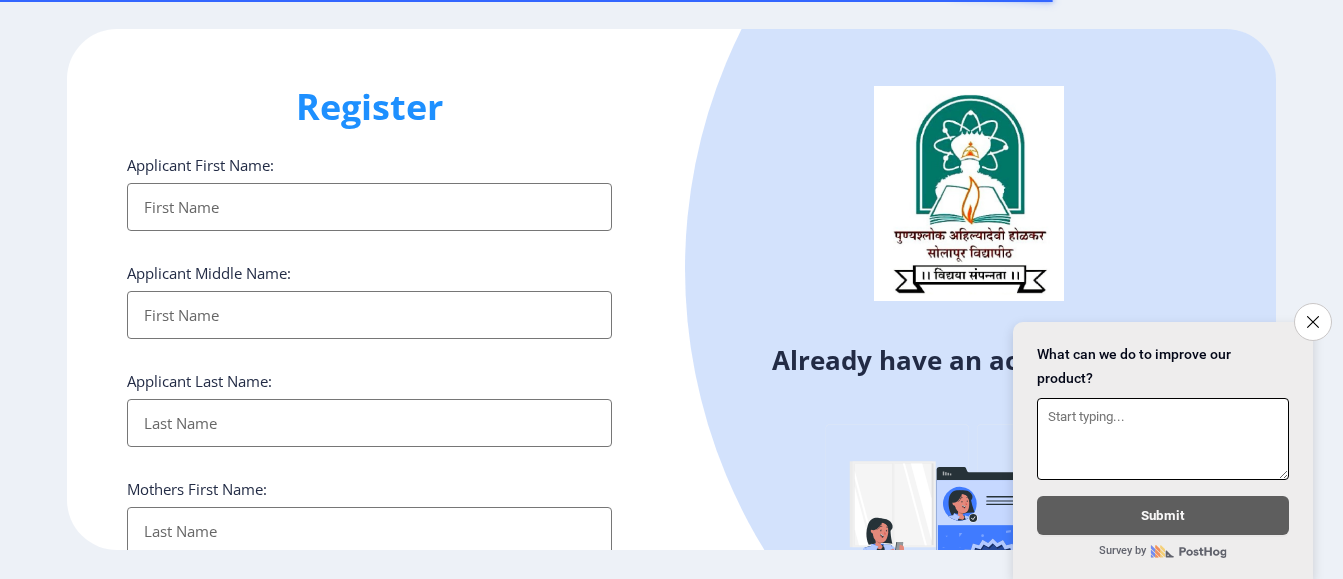 click on "What can we do to improve our product?" at bounding box center [1163, 411] 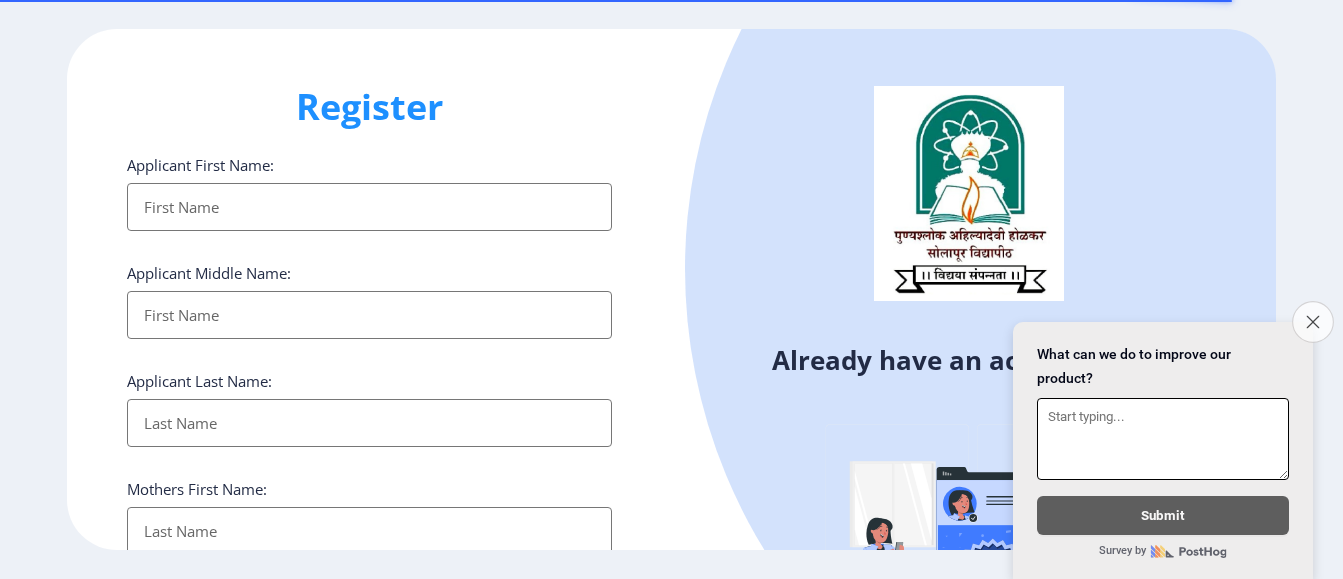 click on "Close survey" 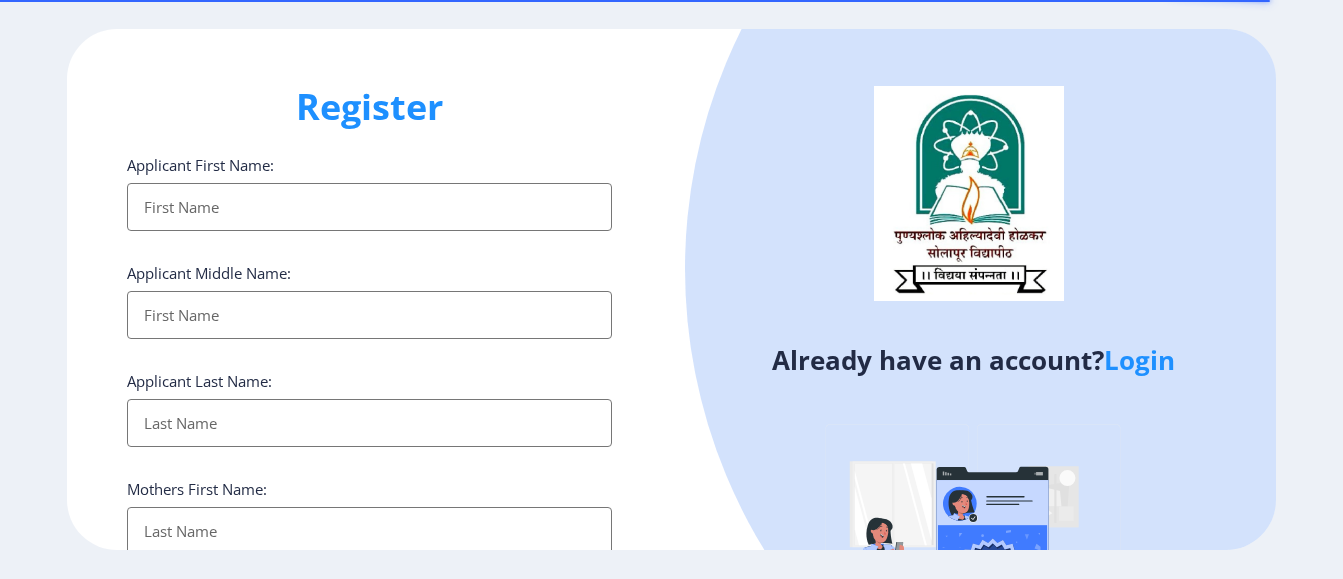 click on "Login" 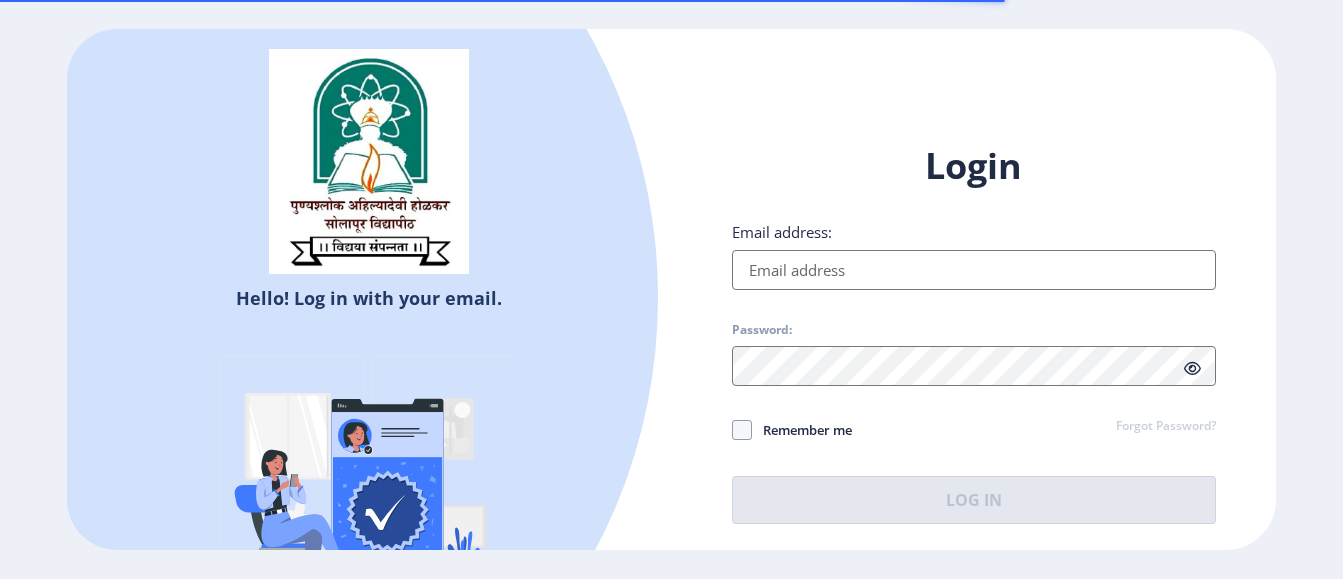 click on "Email address:" at bounding box center [974, 270] 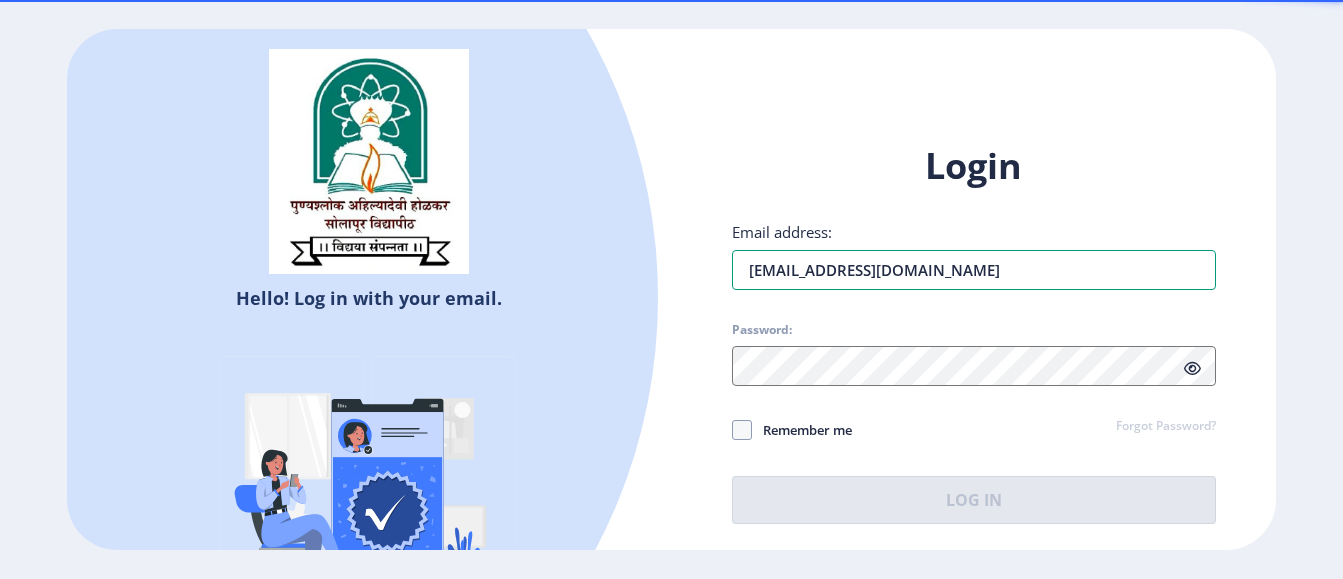 type on "[EMAIL_ADDRESS][DOMAIN_NAME]" 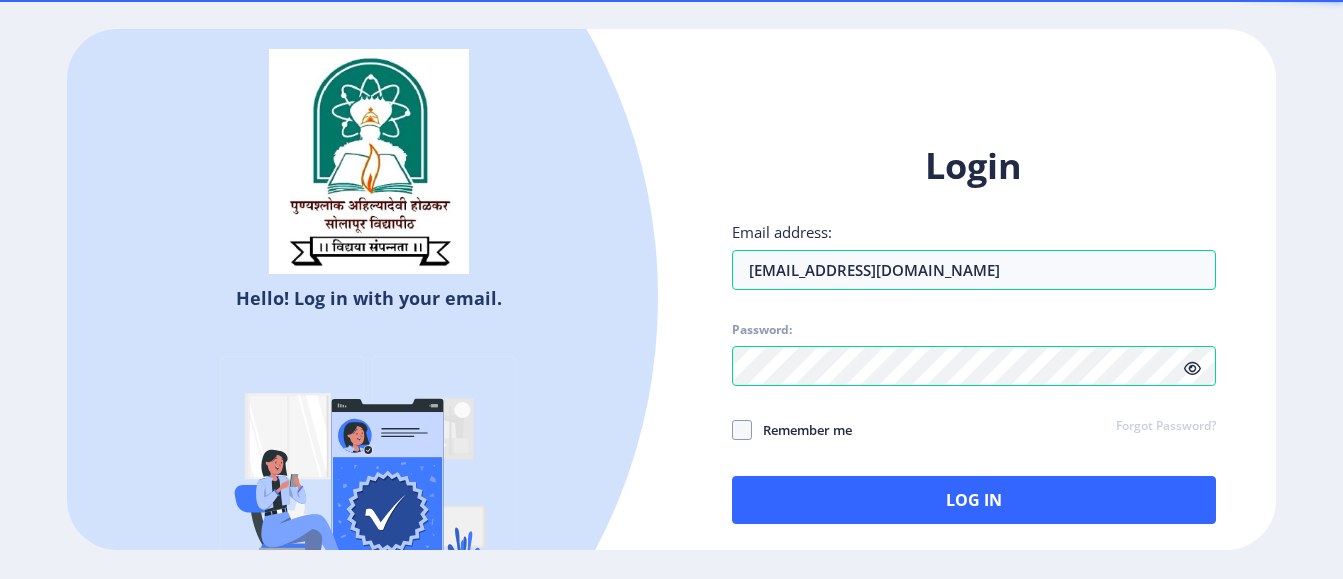 click on "Login Email address: [EMAIL_ADDRESS][DOMAIN_NAME] Password: Remember me Forgot Password?  Log In" 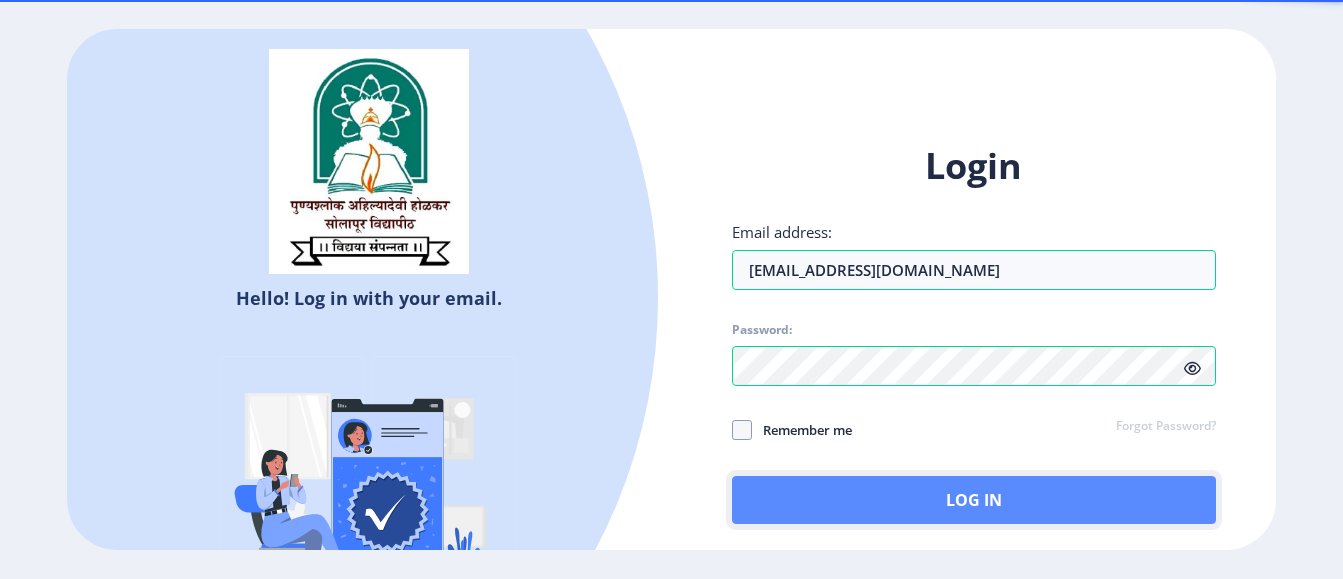 click on "Log In" 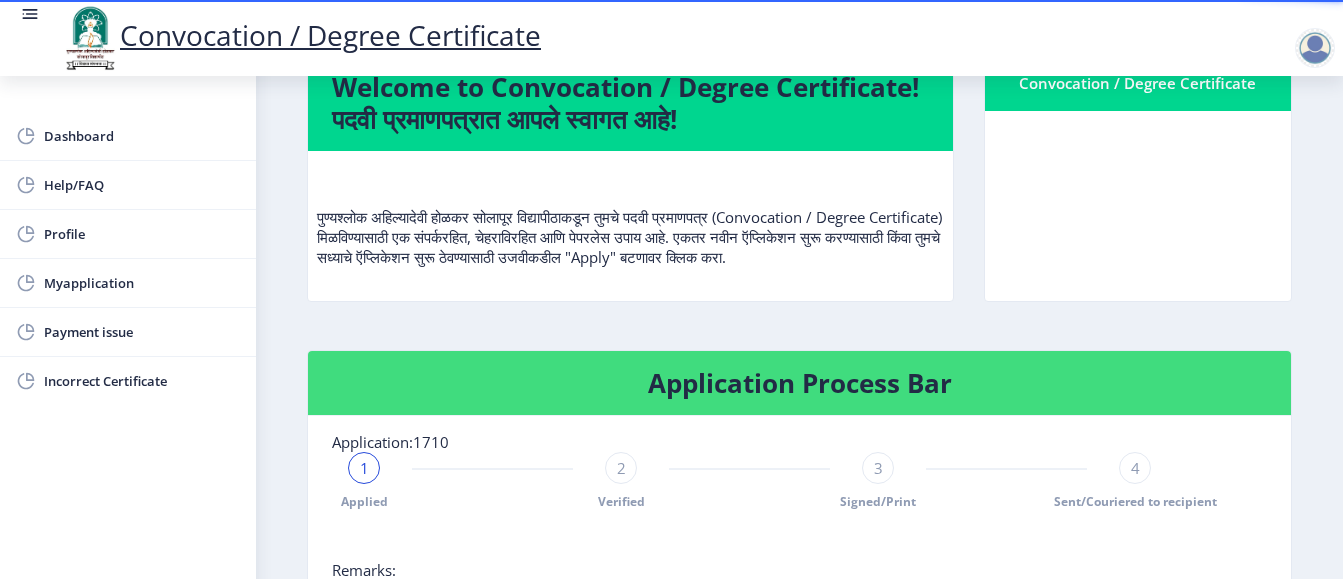 scroll, scrollTop: 89, scrollLeft: 0, axis: vertical 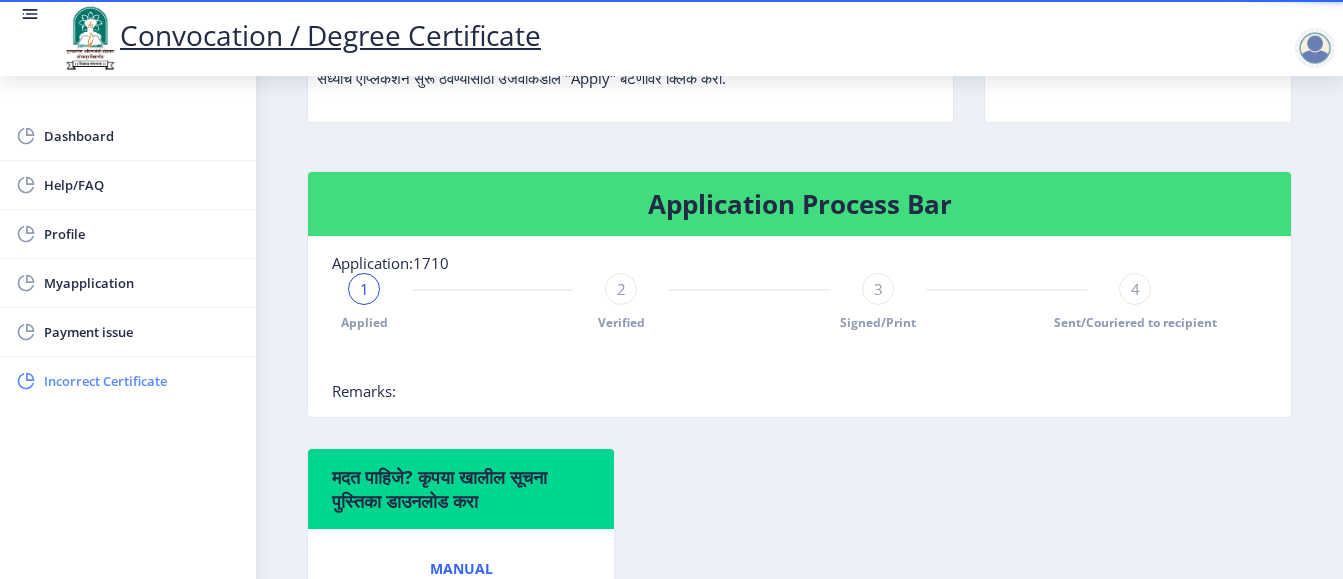 click on "Incorrect Certificate" 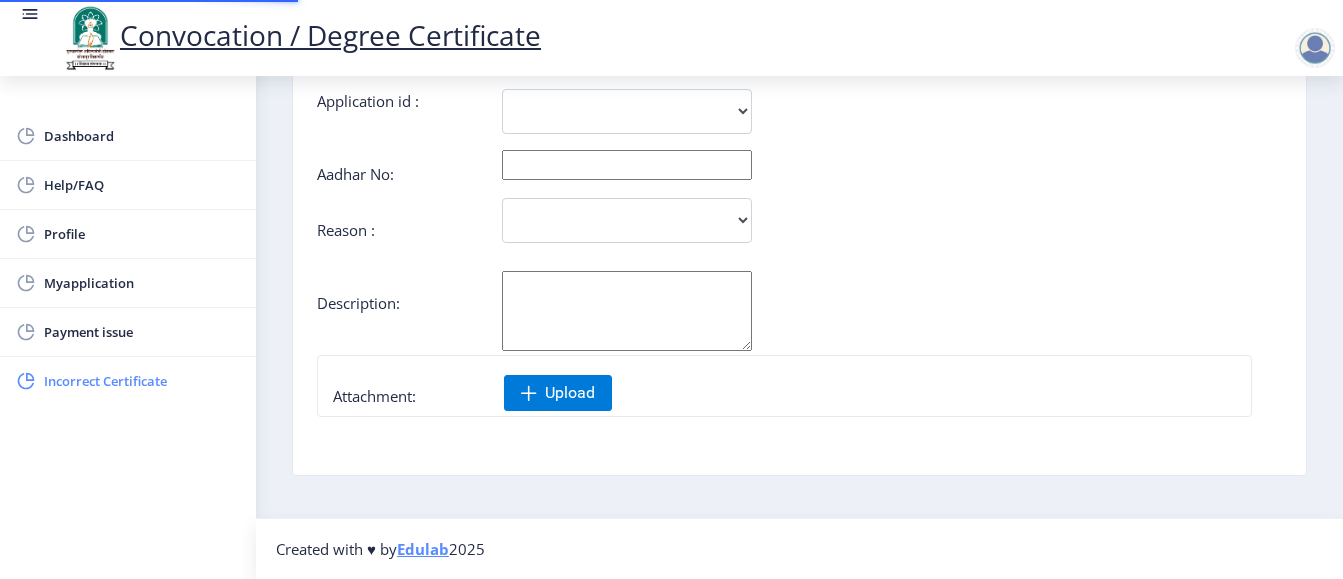 scroll, scrollTop: 0, scrollLeft: 0, axis: both 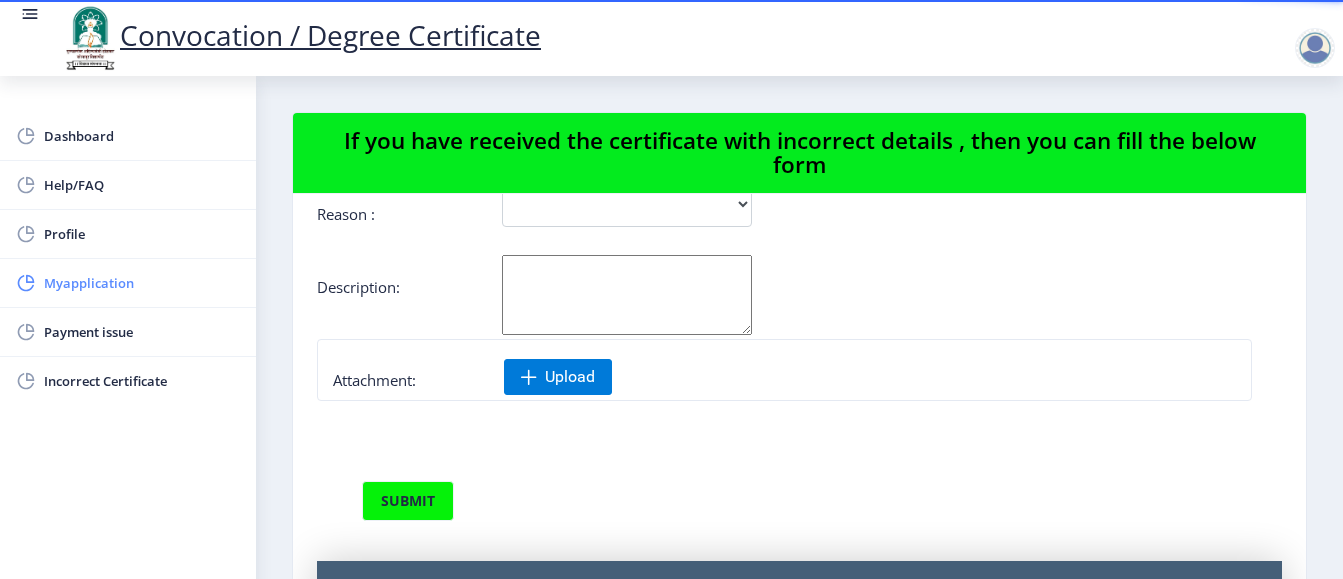 click on "Myapplication" 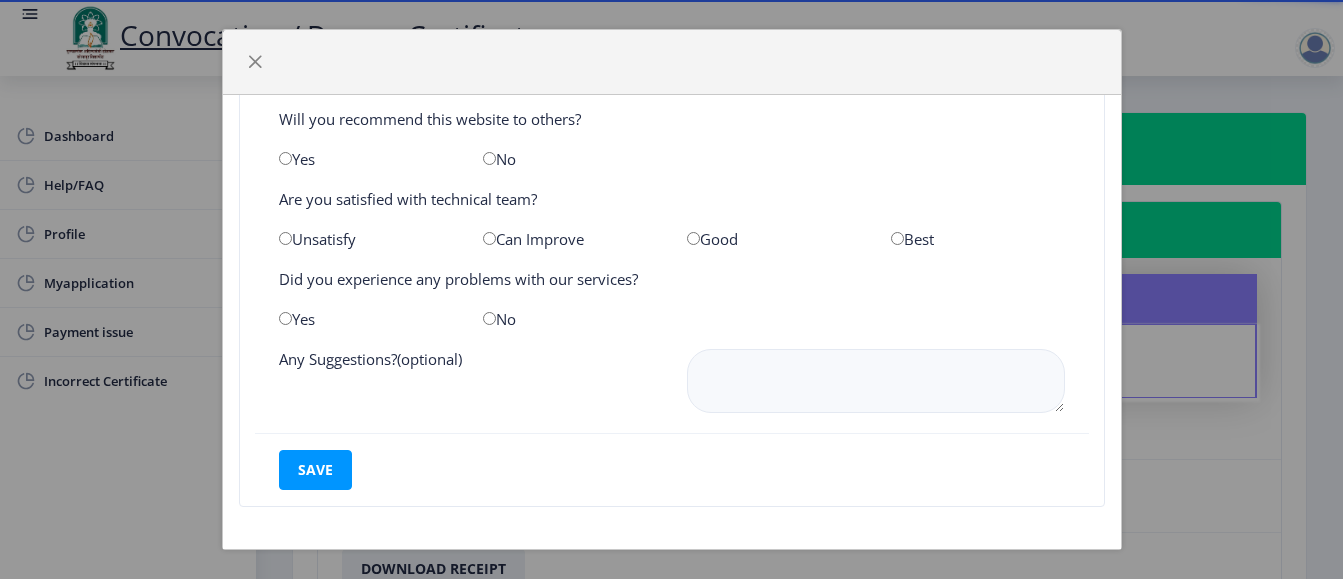 scroll, scrollTop: 0, scrollLeft: 0, axis: both 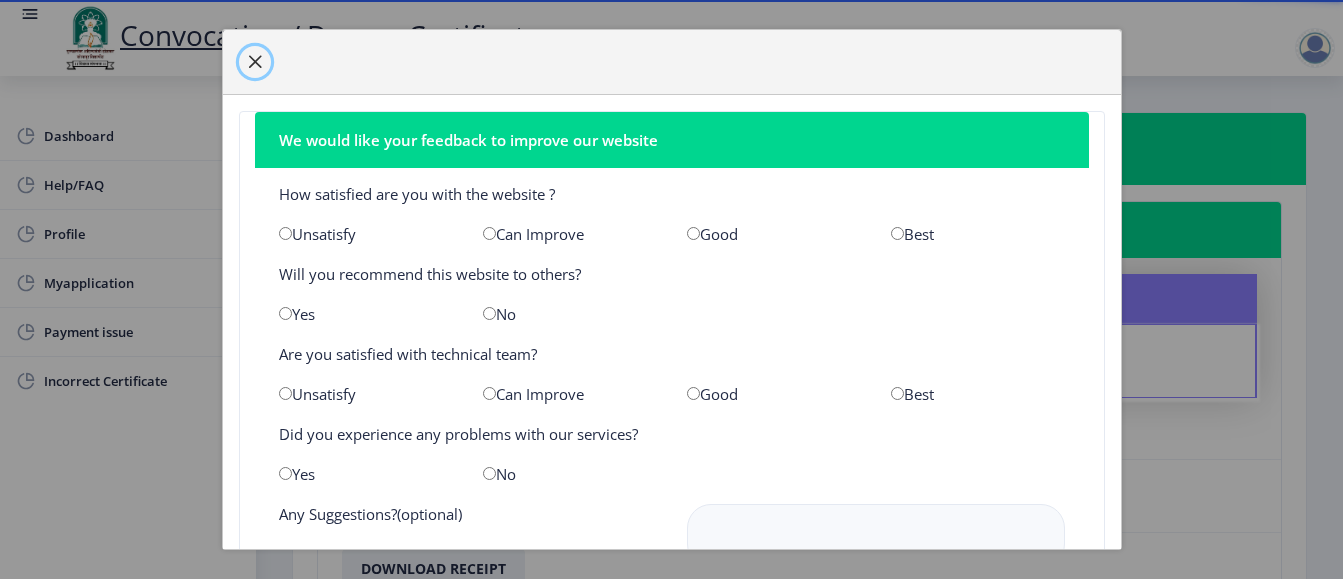 click 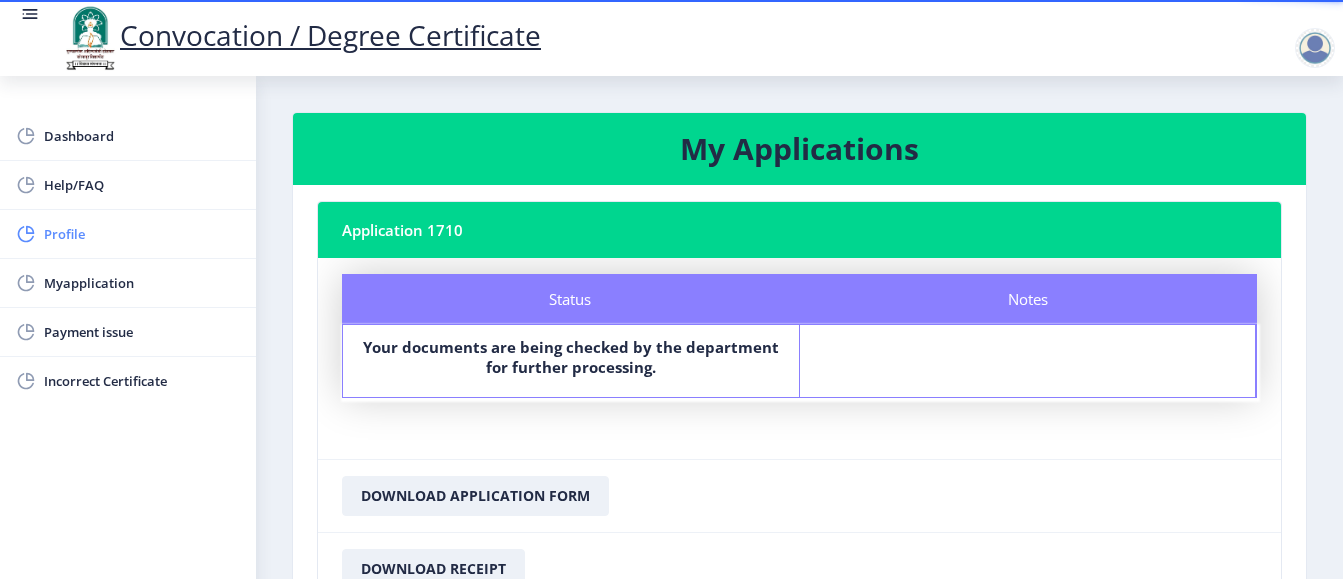 click on "Profile" 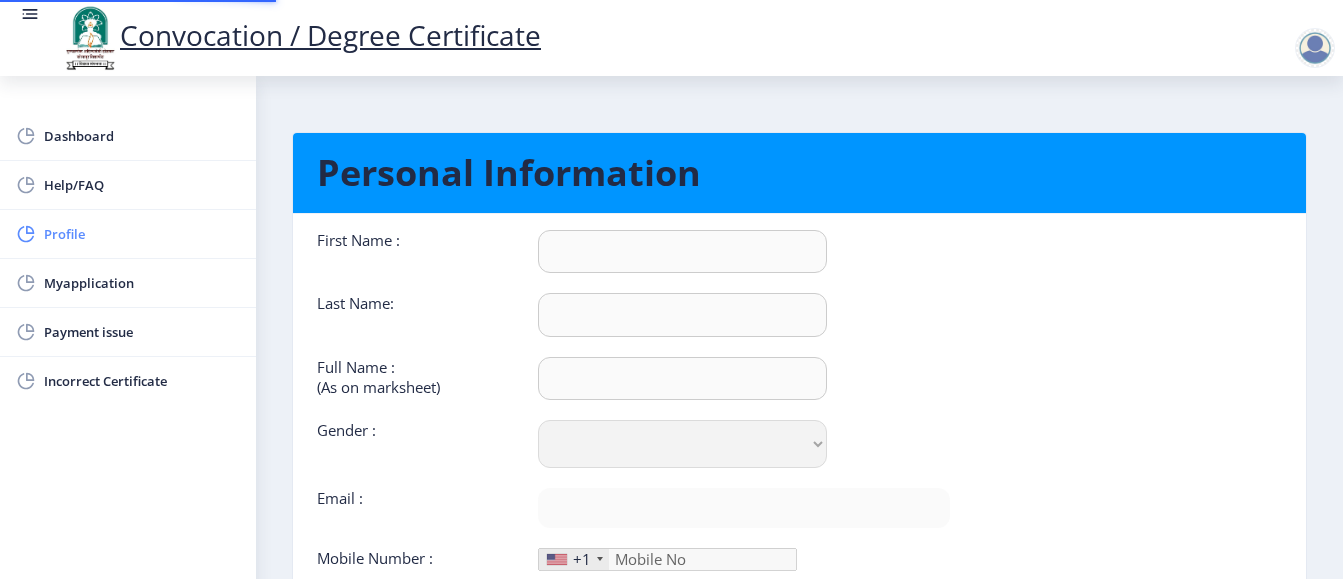 type on "[PERSON_NAME]" 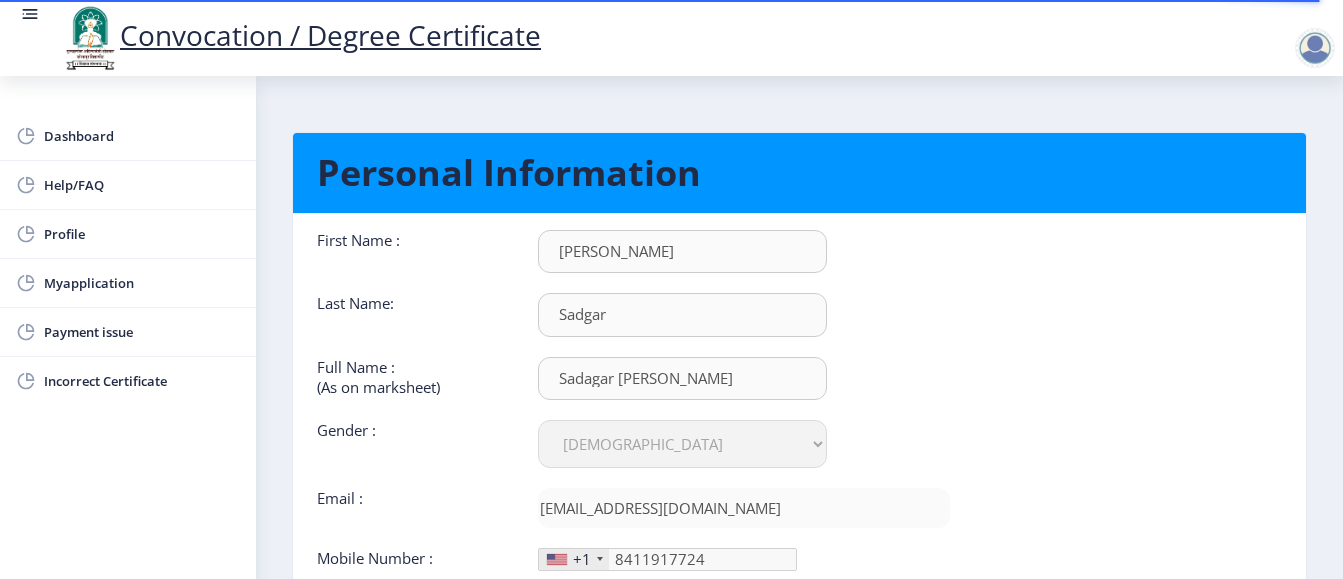 scroll, scrollTop: 221, scrollLeft: 0, axis: vertical 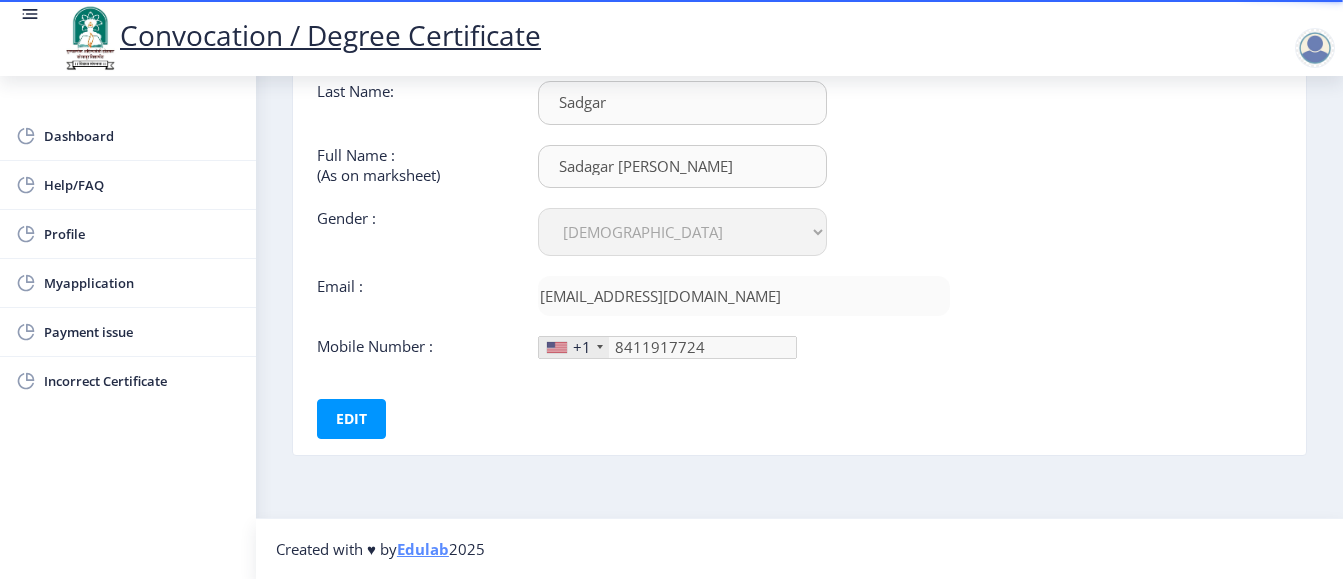 click on "+1" 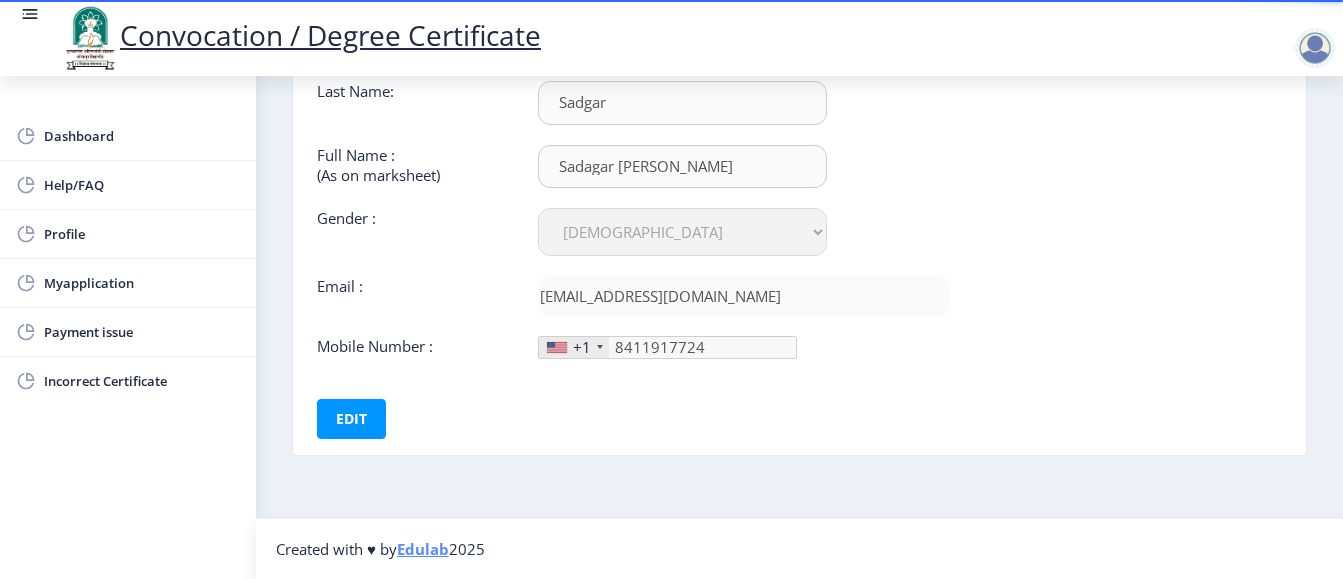 click on "+1" 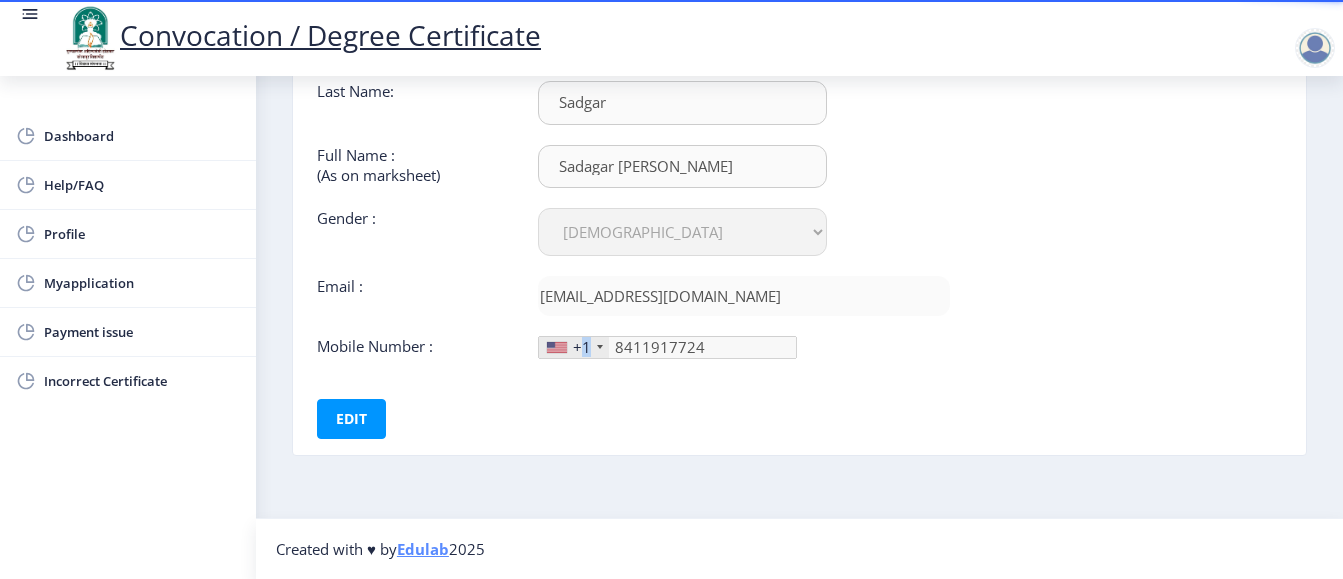 click on "+1" 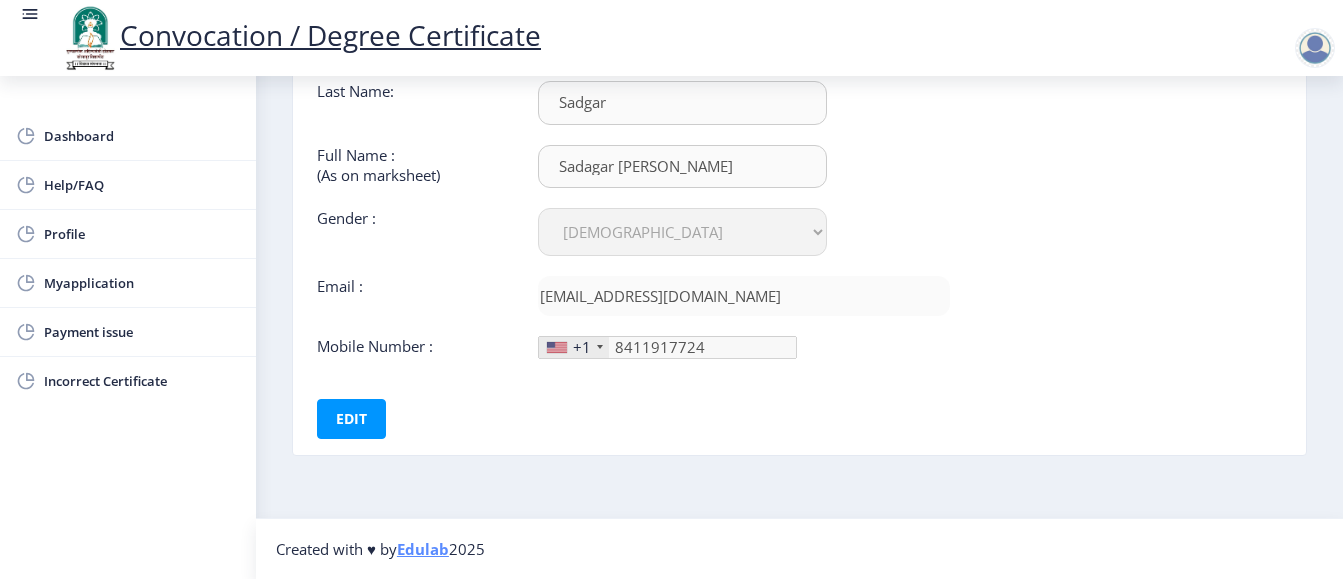 click on "+1" 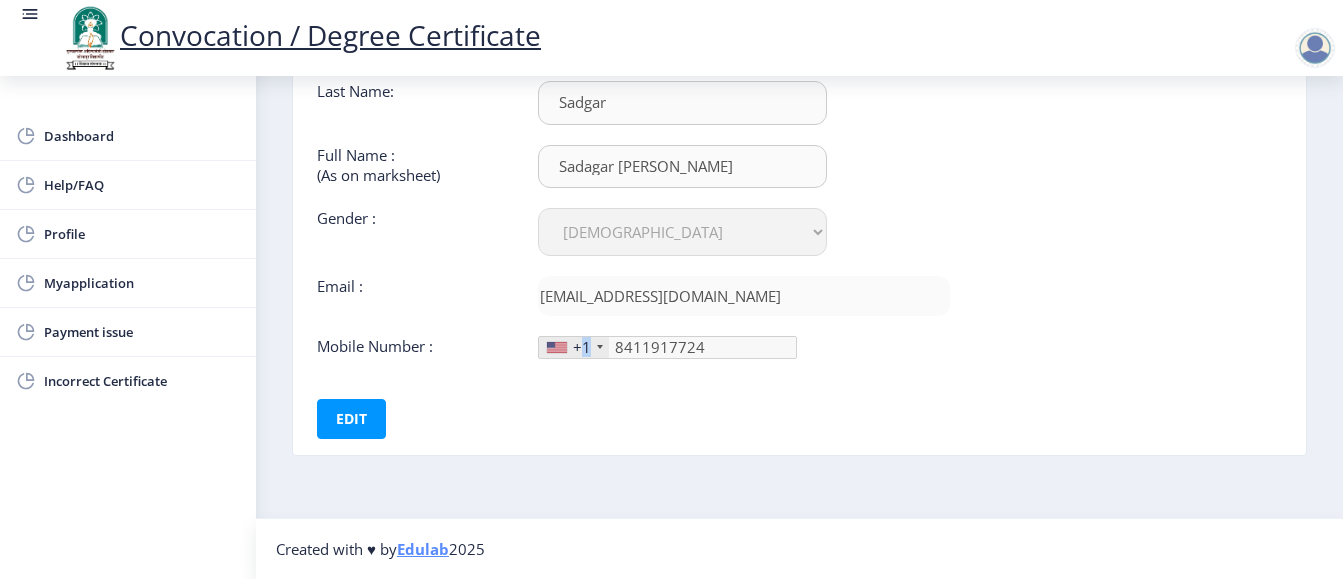 click on "+1" 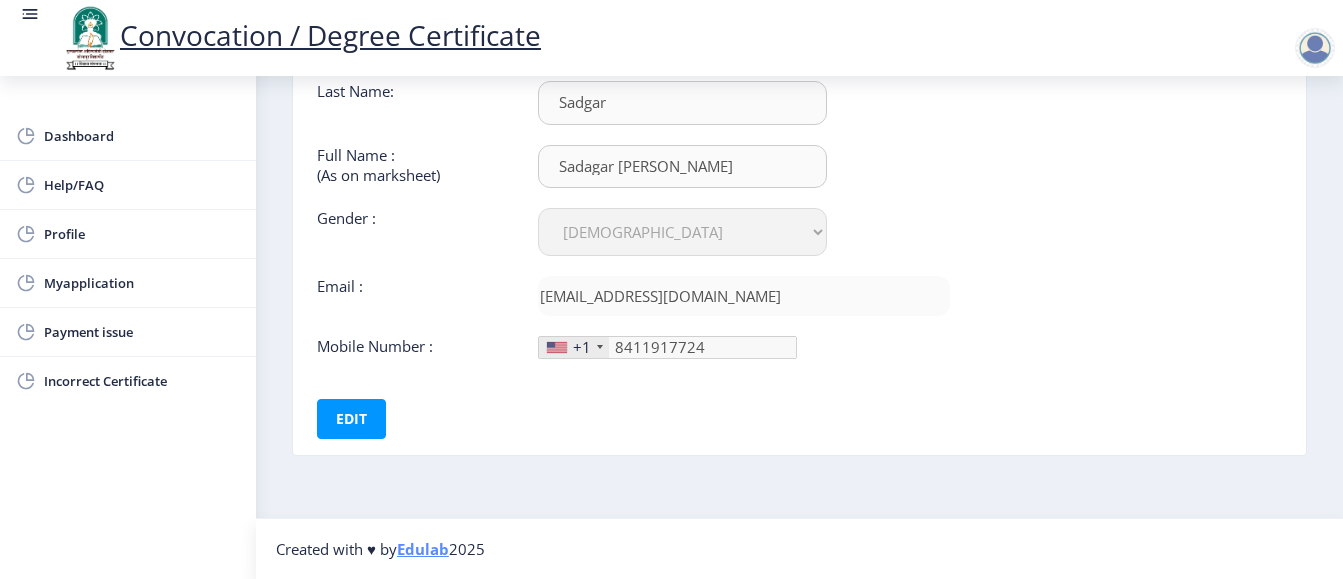 click on "+1" 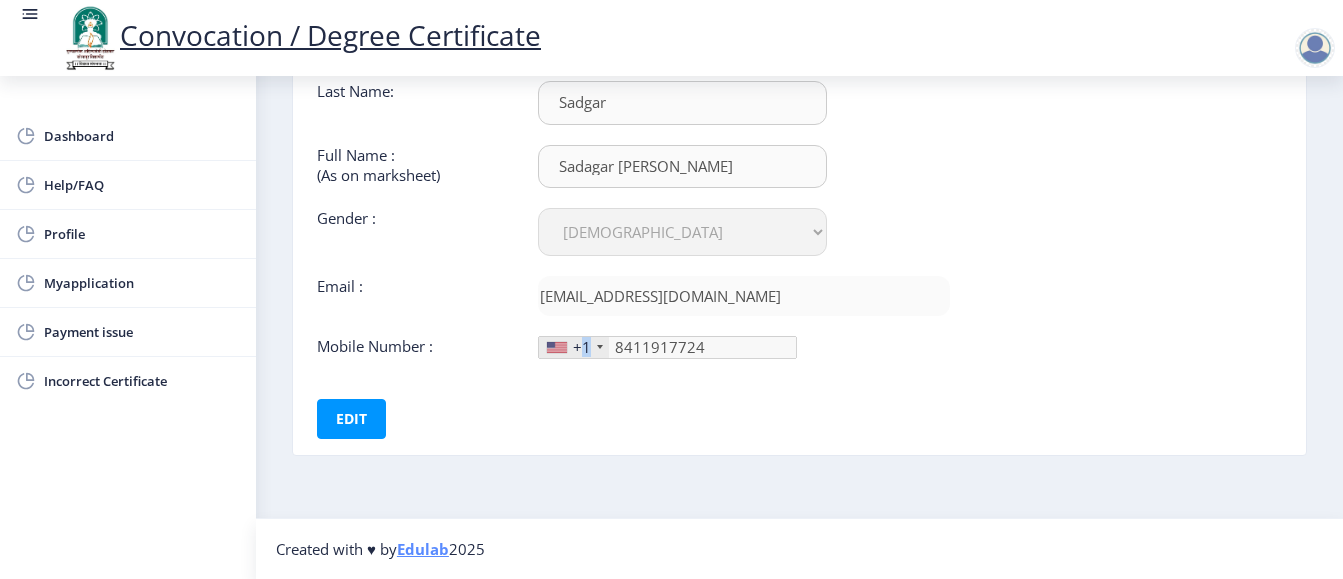 click on "+1" 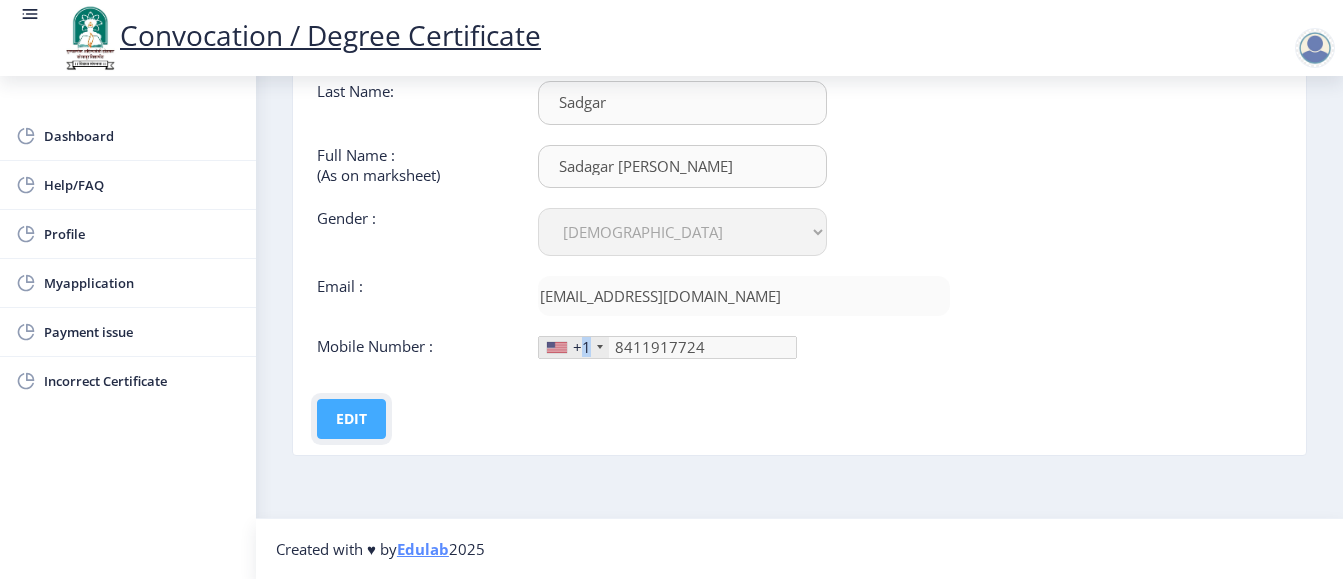 click on "Edit" 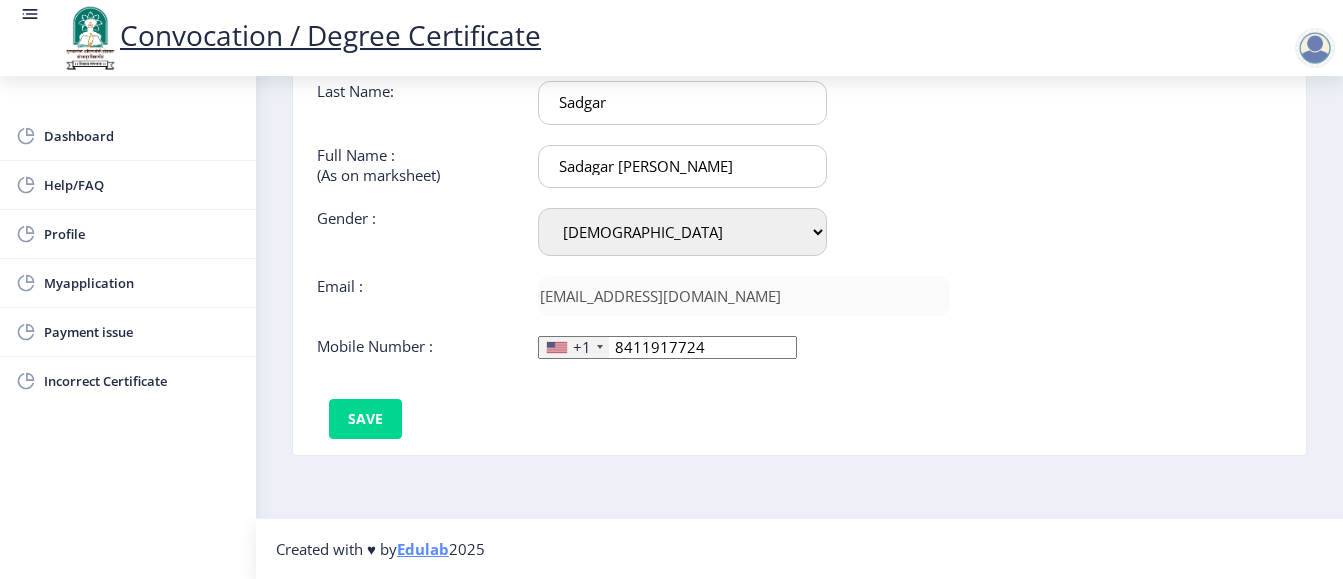 click on "+1" 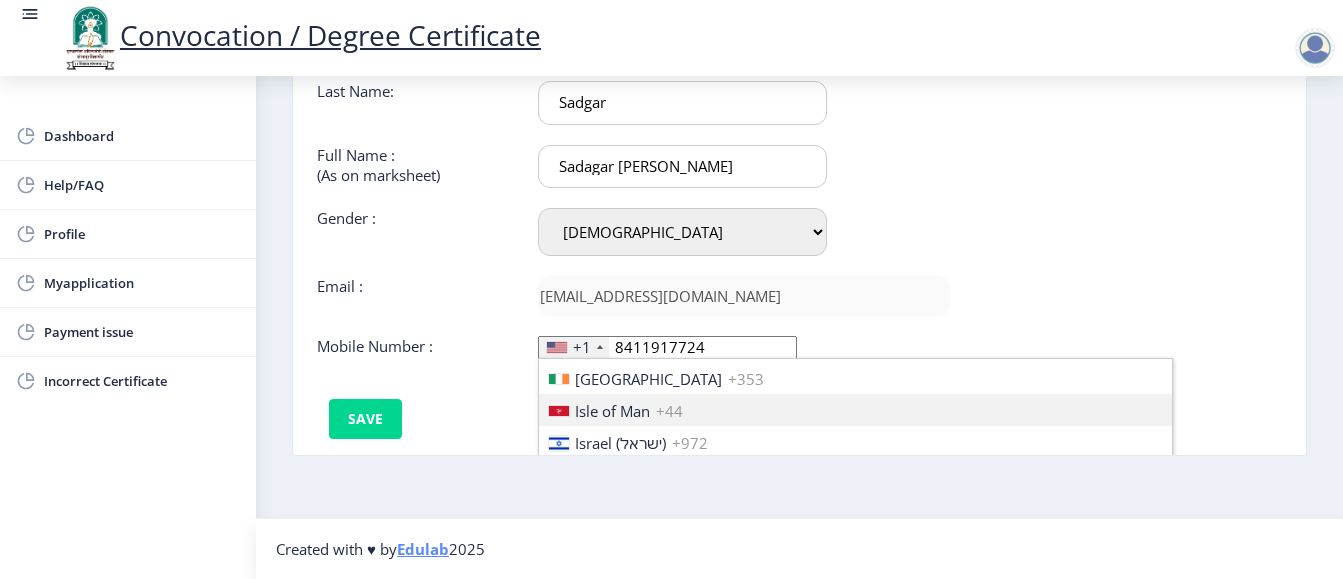 scroll, scrollTop: 3182, scrollLeft: 0, axis: vertical 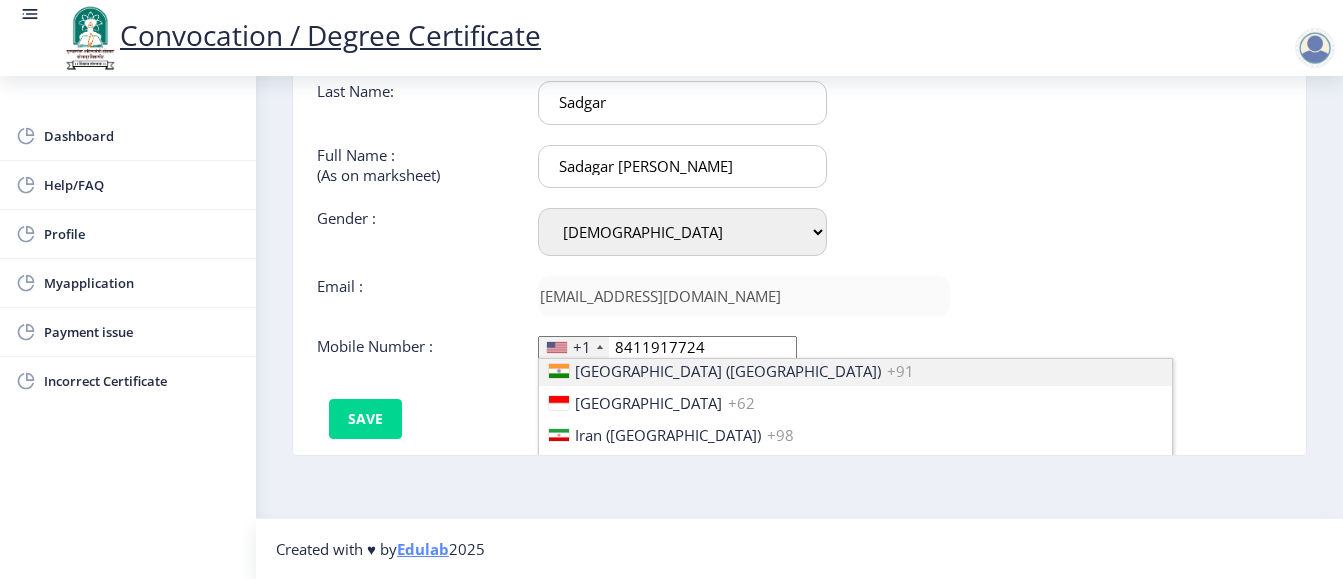 click on "[GEOGRAPHIC_DATA] ([GEOGRAPHIC_DATA])" at bounding box center (728, 371) 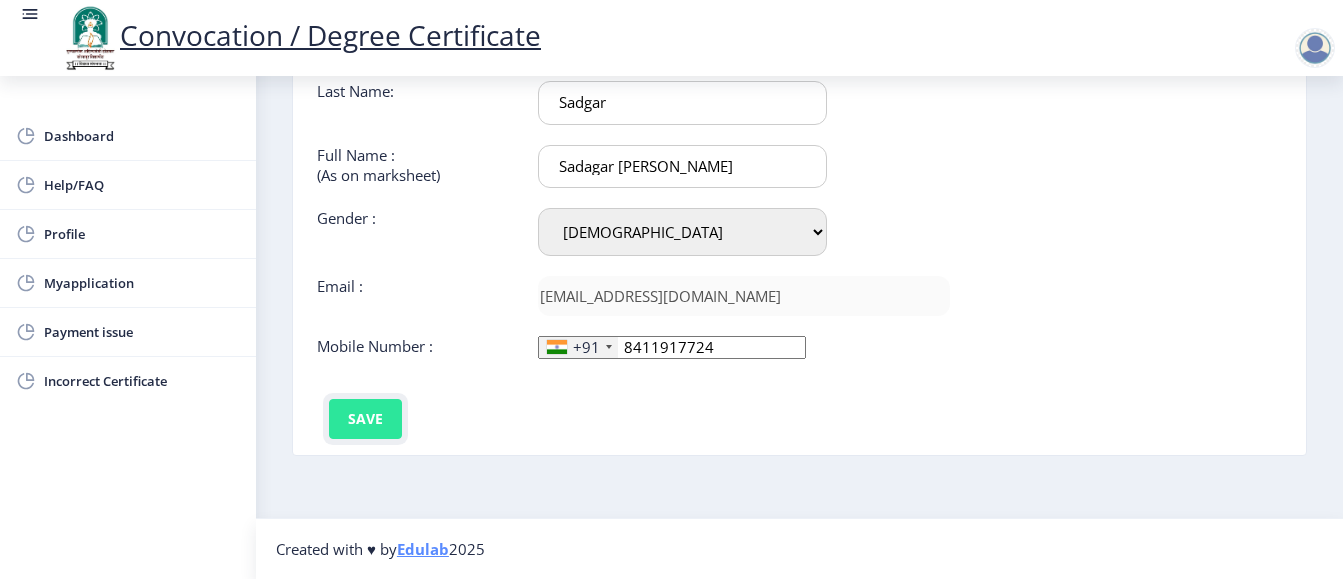 click on "Save" 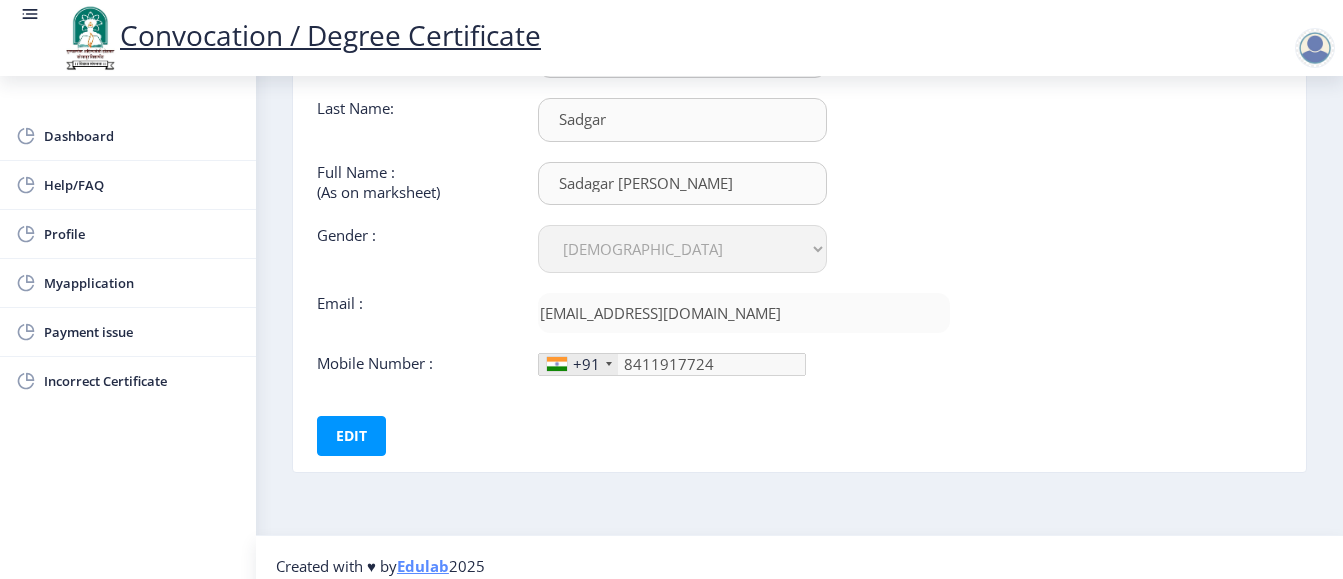 scroll, scrollTop: 221, scrollLeft: 0, axis: vertical 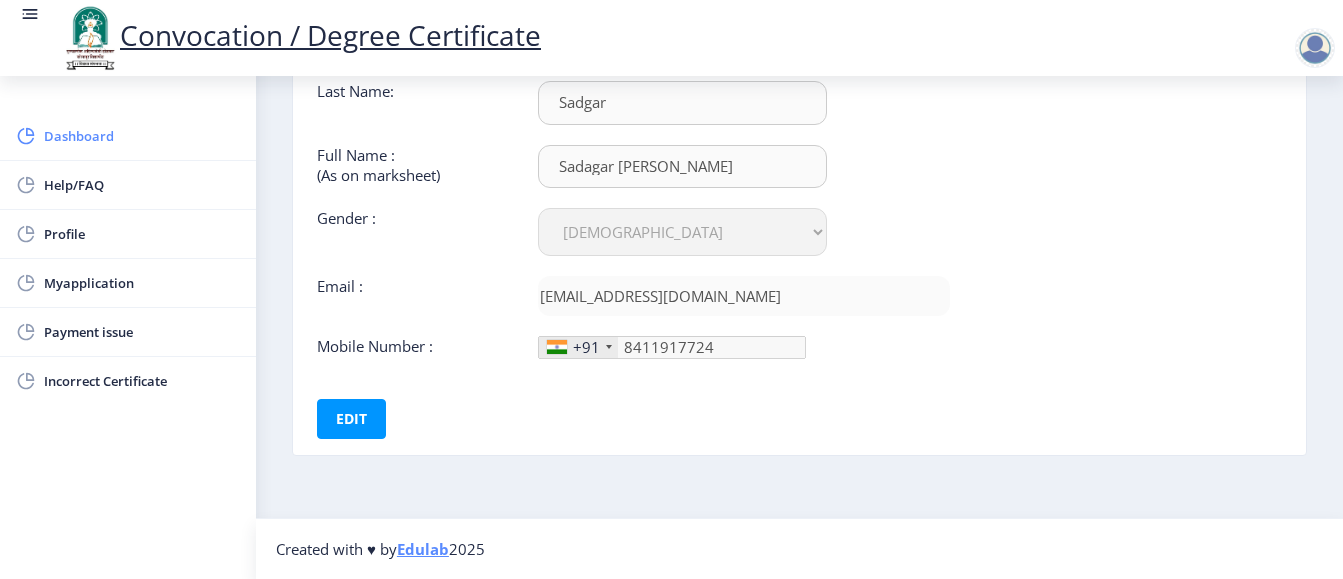 click on "Dashboard" 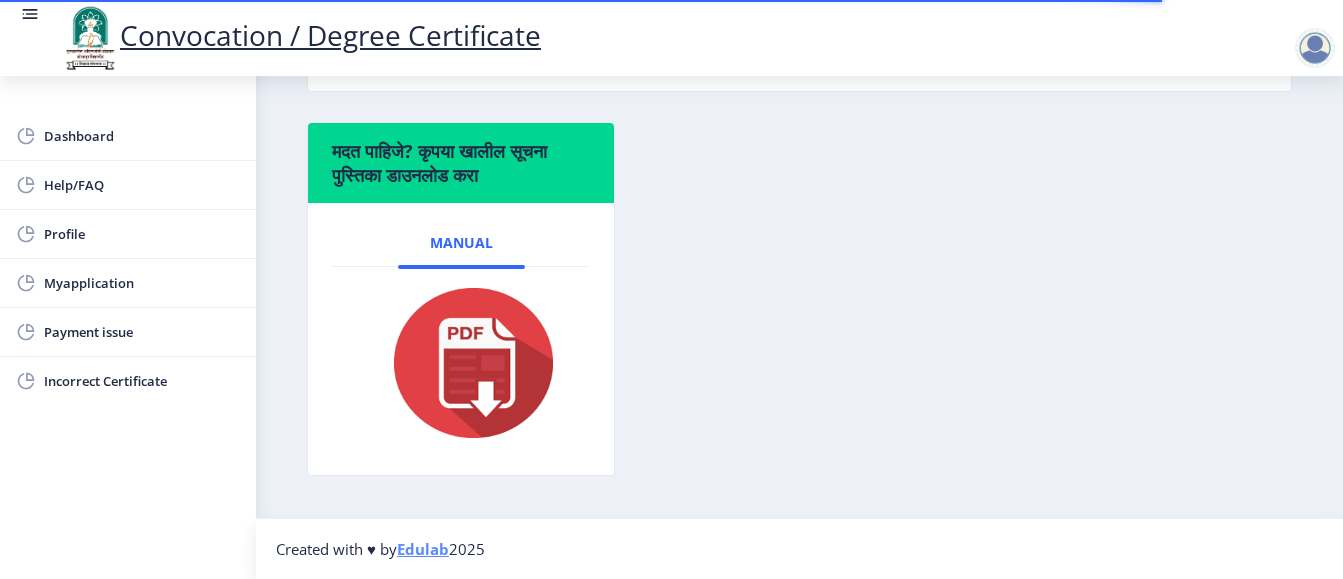 scroll, scrollTop: 719, scrollLeft: 0, axis: vertical 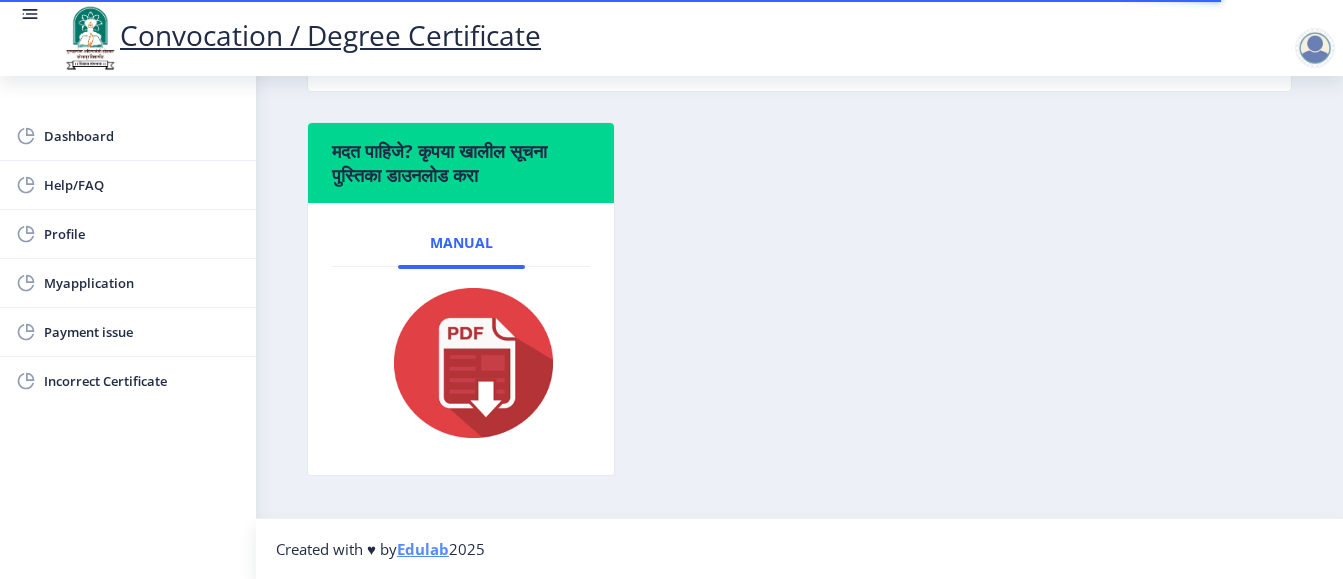 click 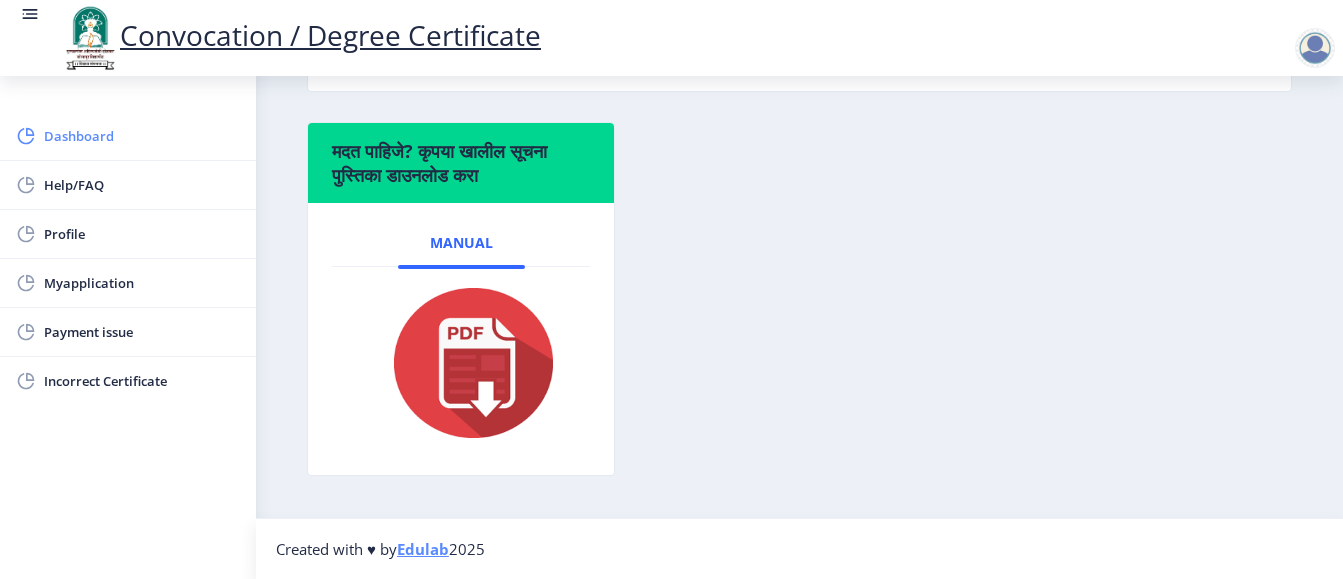 click on "Dashboard" 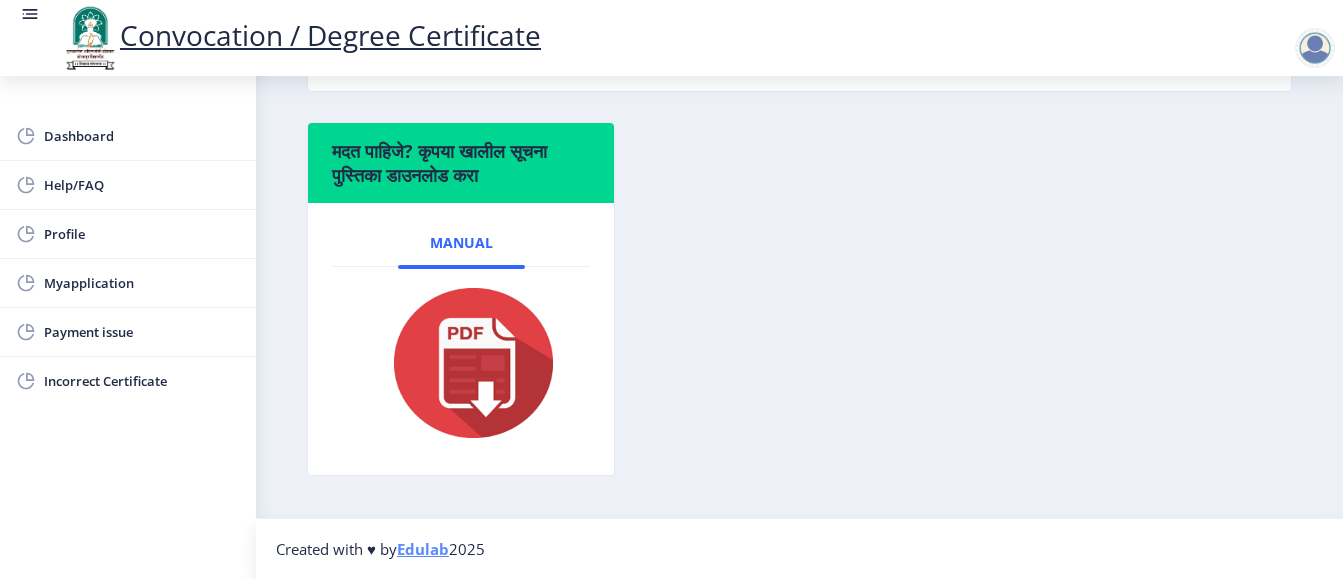 click 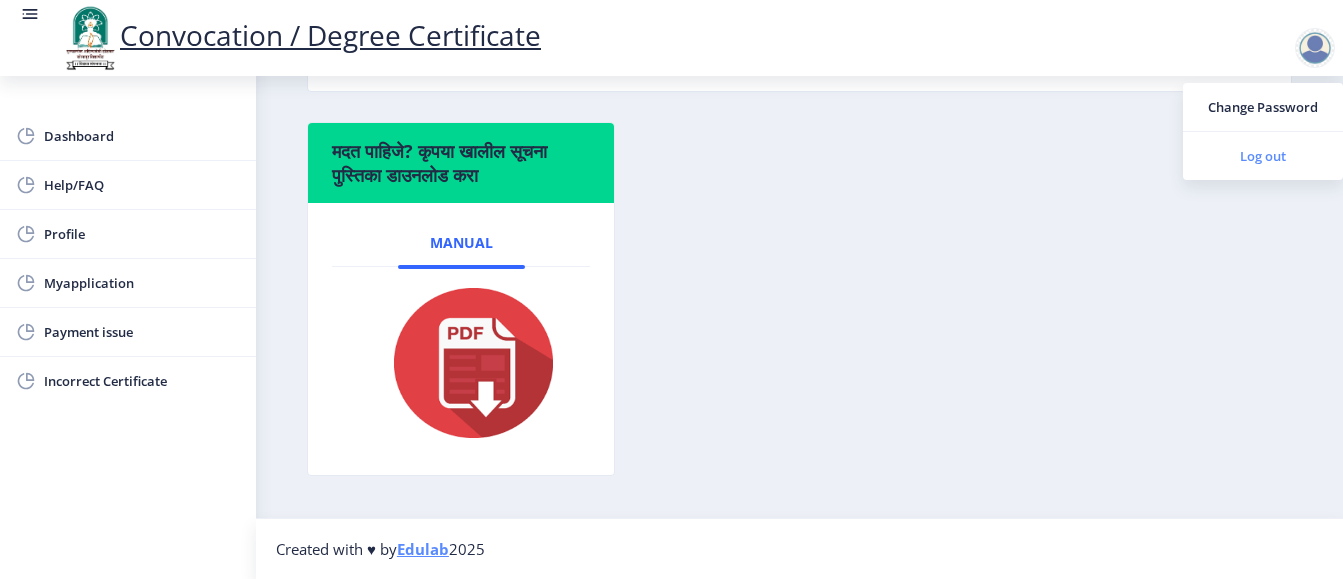 click on "Log out" at bounding box center [1263, 156] 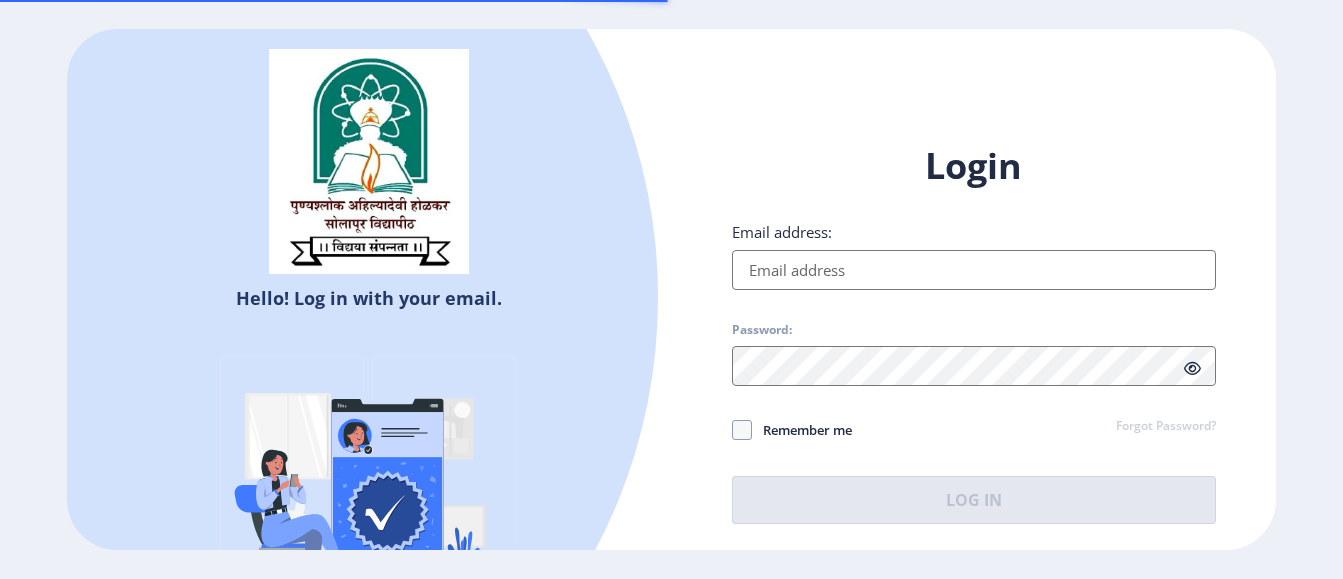select 